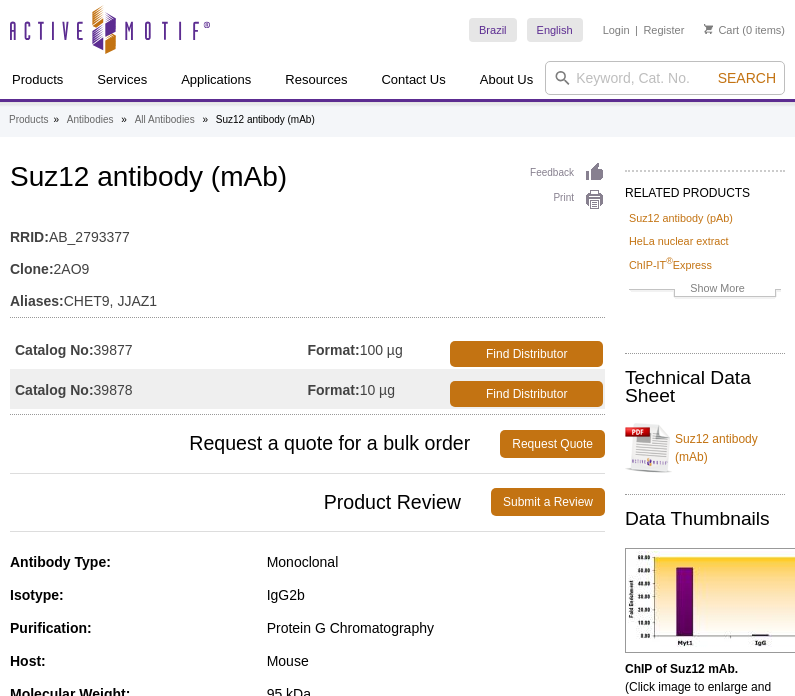 scroll, scrollTop: 307, scrollLeft: 0, axis: vertical 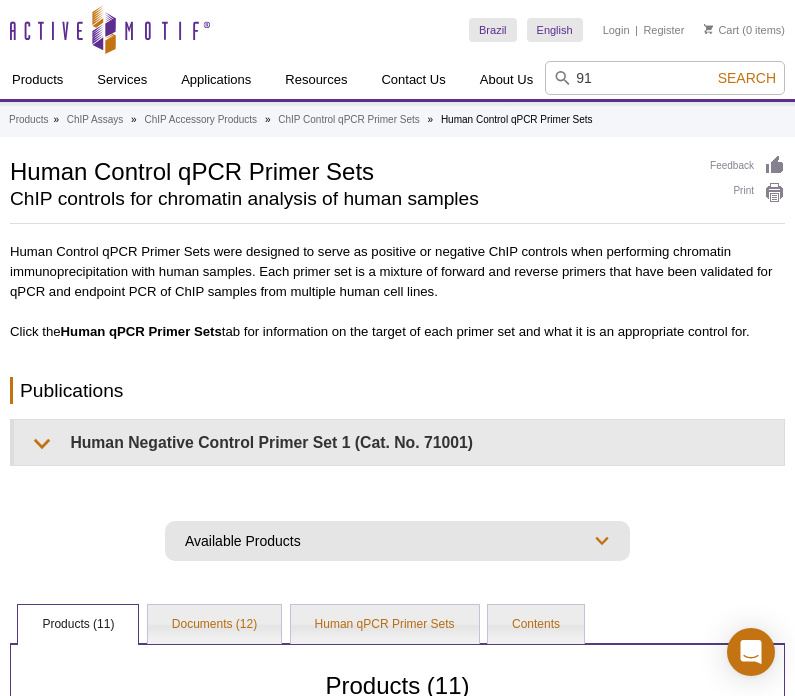 type on "911" 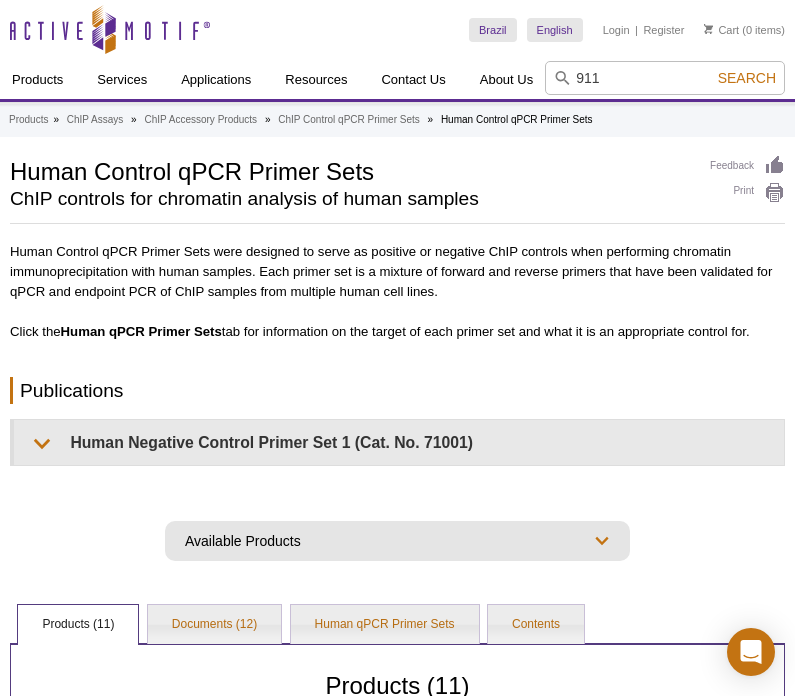 click on "911" at bounding box center (665, 78) 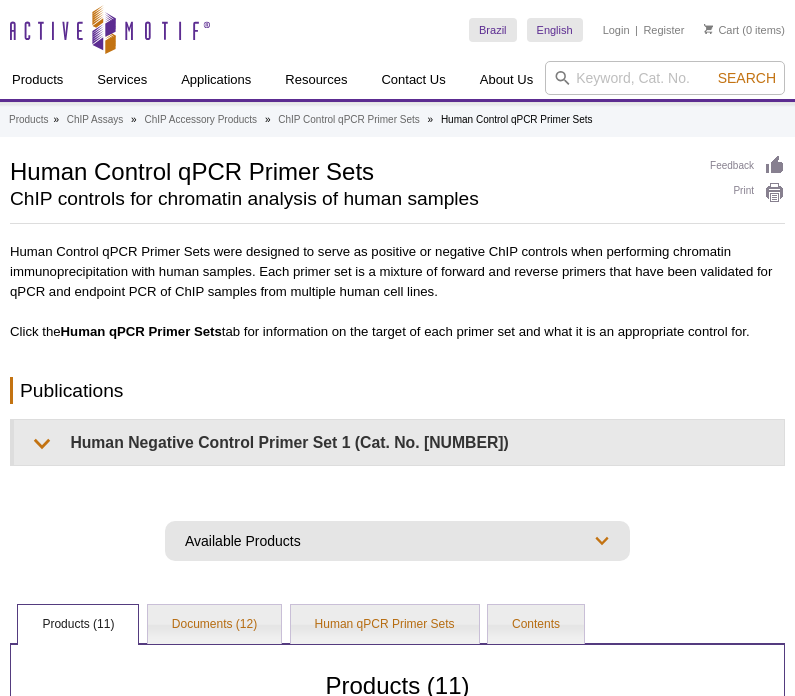 scroll, scrollTop: 0, scrollLeft: 0, axis: both 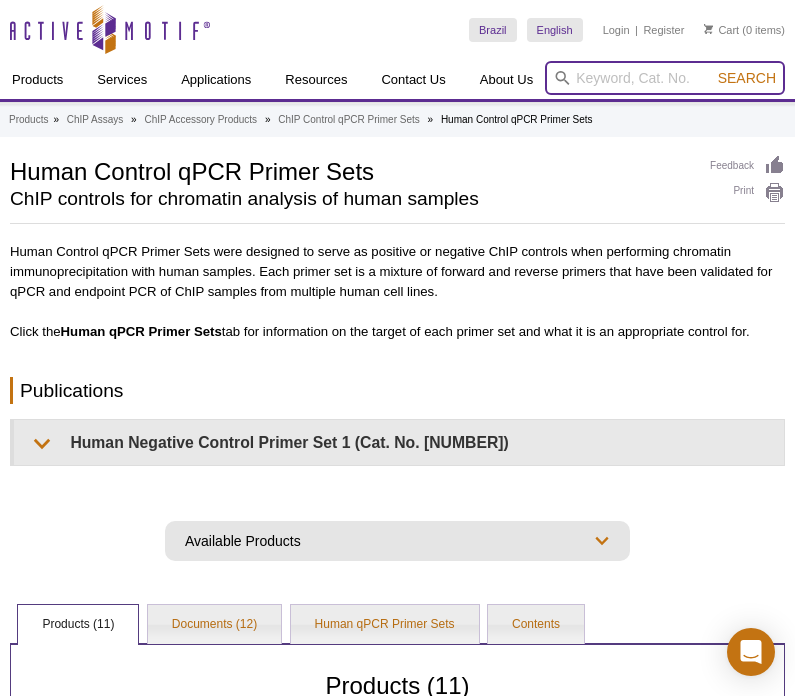 click at bounding box center [665, 78] 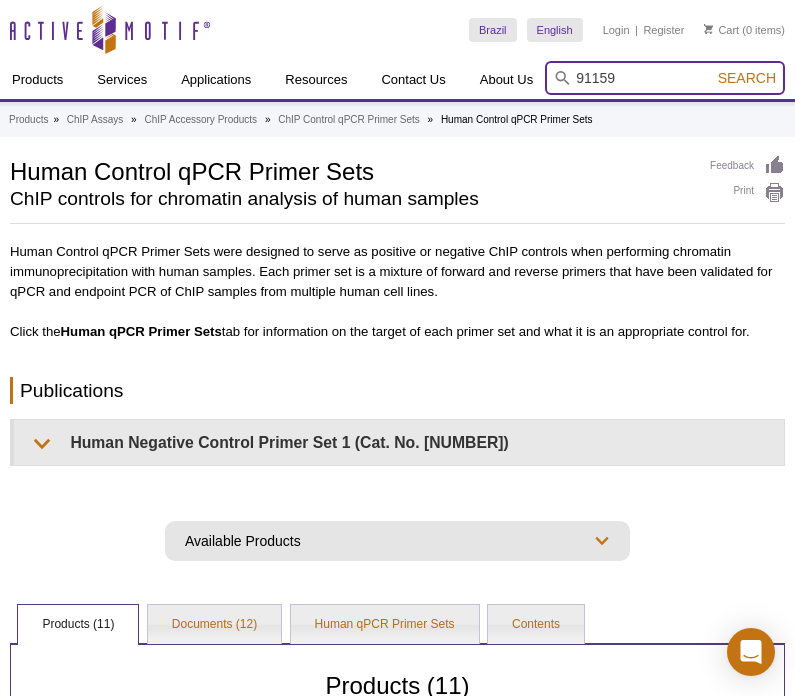 type on "91159" 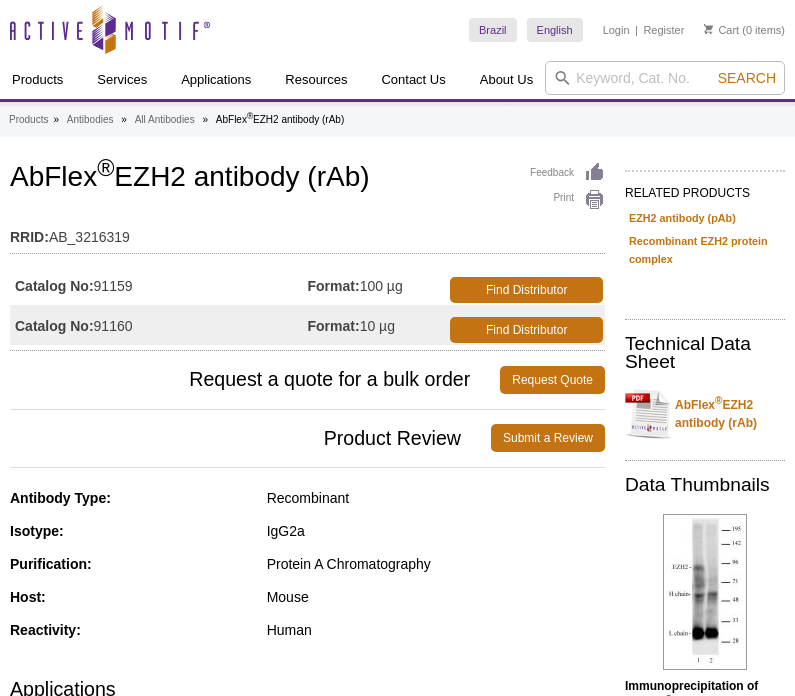 scroll, scrollTop: 0, scrollLeft: 0, axis: both 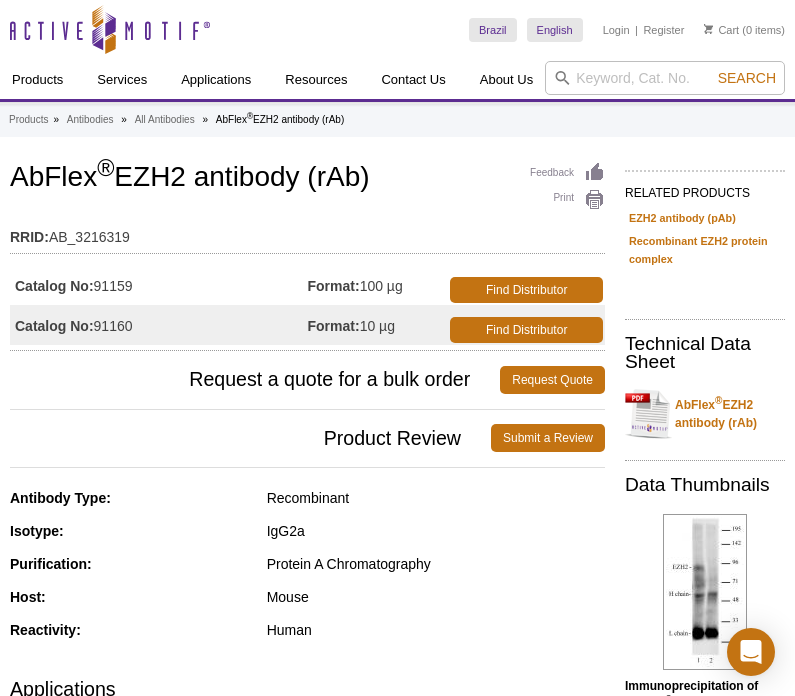 click on "IgG2a" at bounding box center (436, 531) 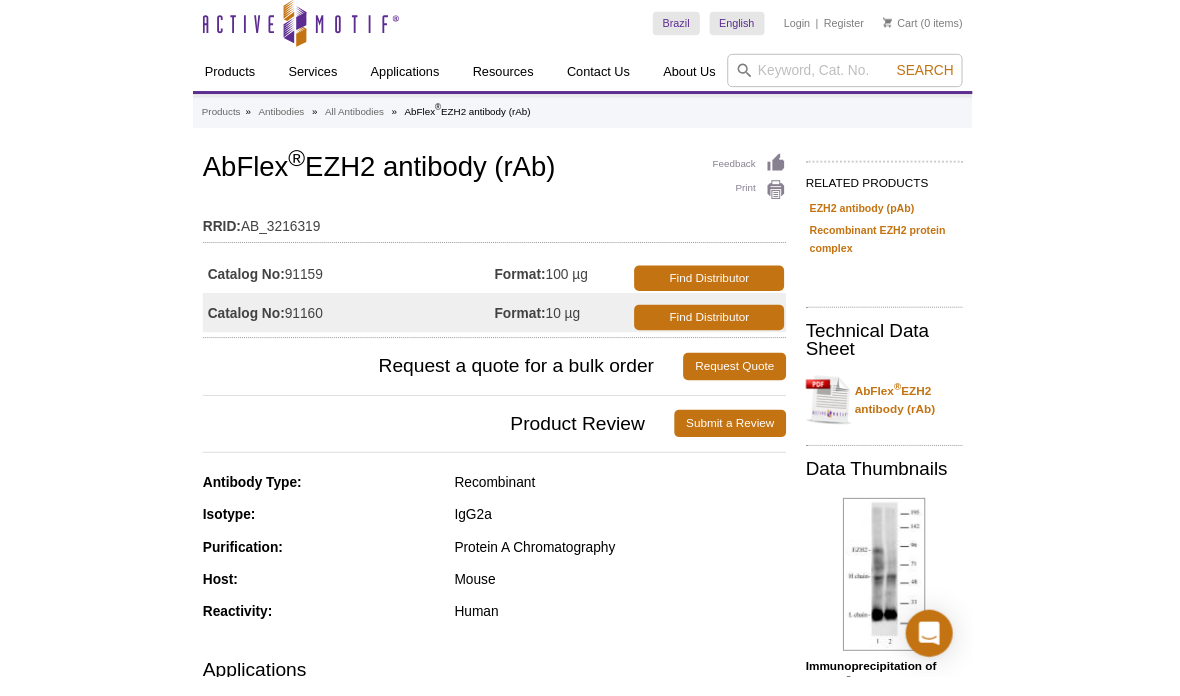scroll, scrollTop: 6, scrollLeft: 0, axis: vertical 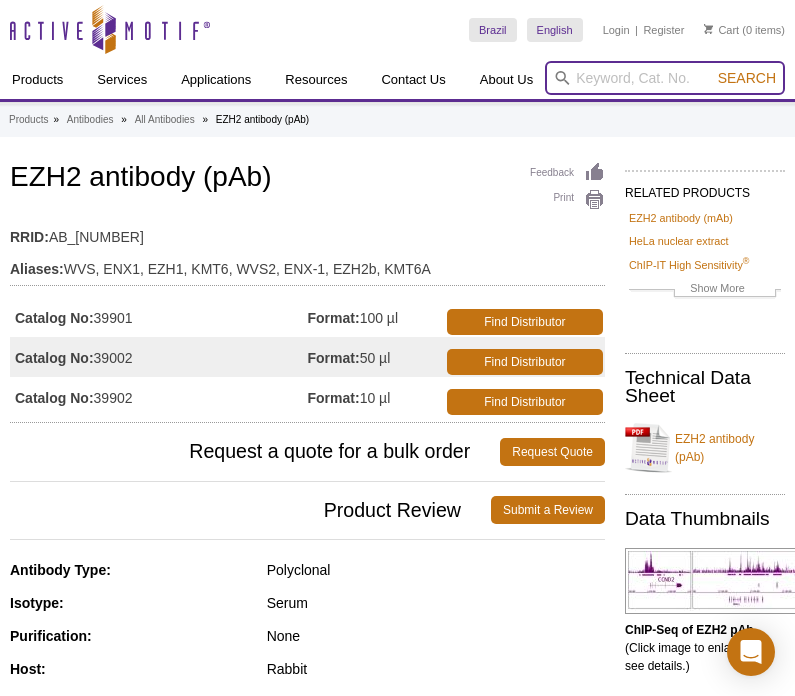 click at bounding box center [665, 78] 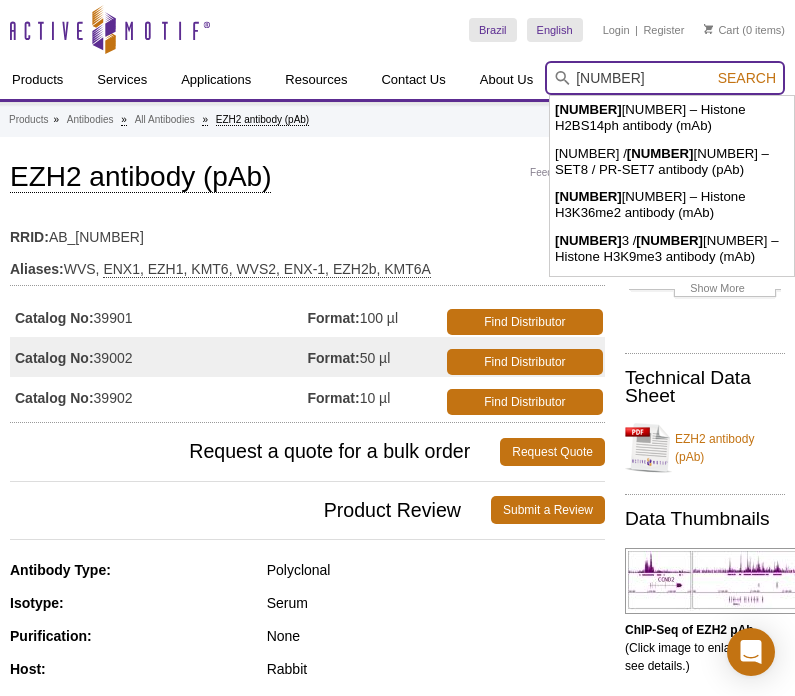 click on "Search" at bounding box center [747, 78] 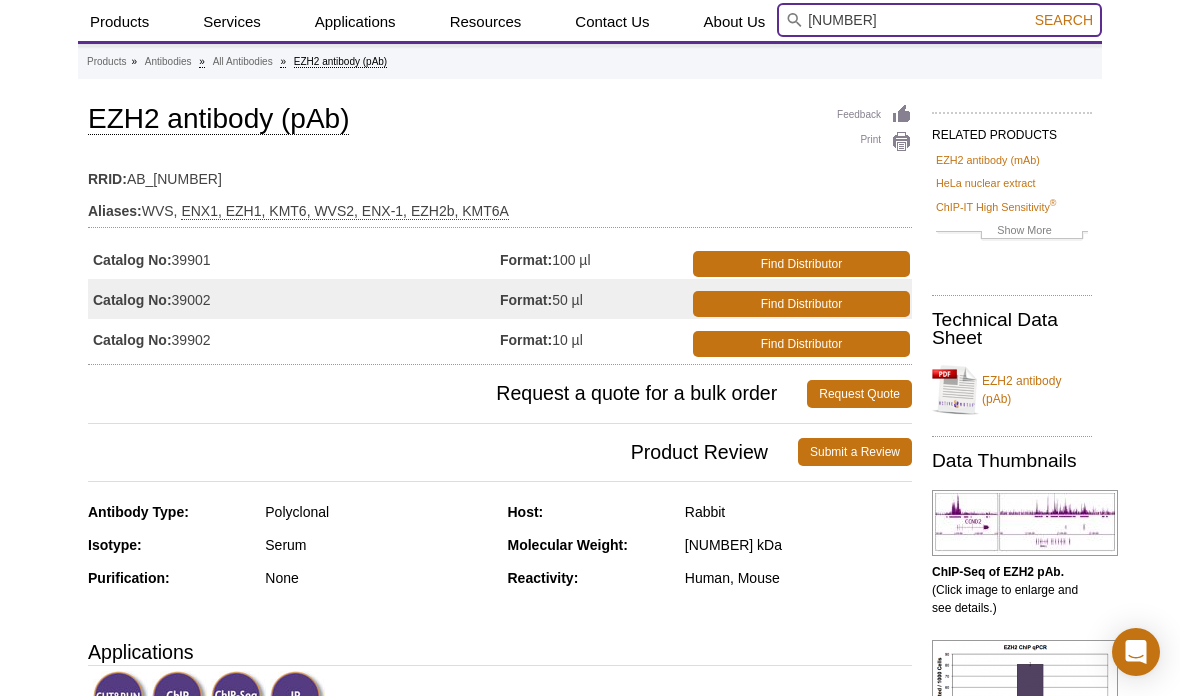 scroll, scrollTop: 0, scrollLeft: 0, axis: both 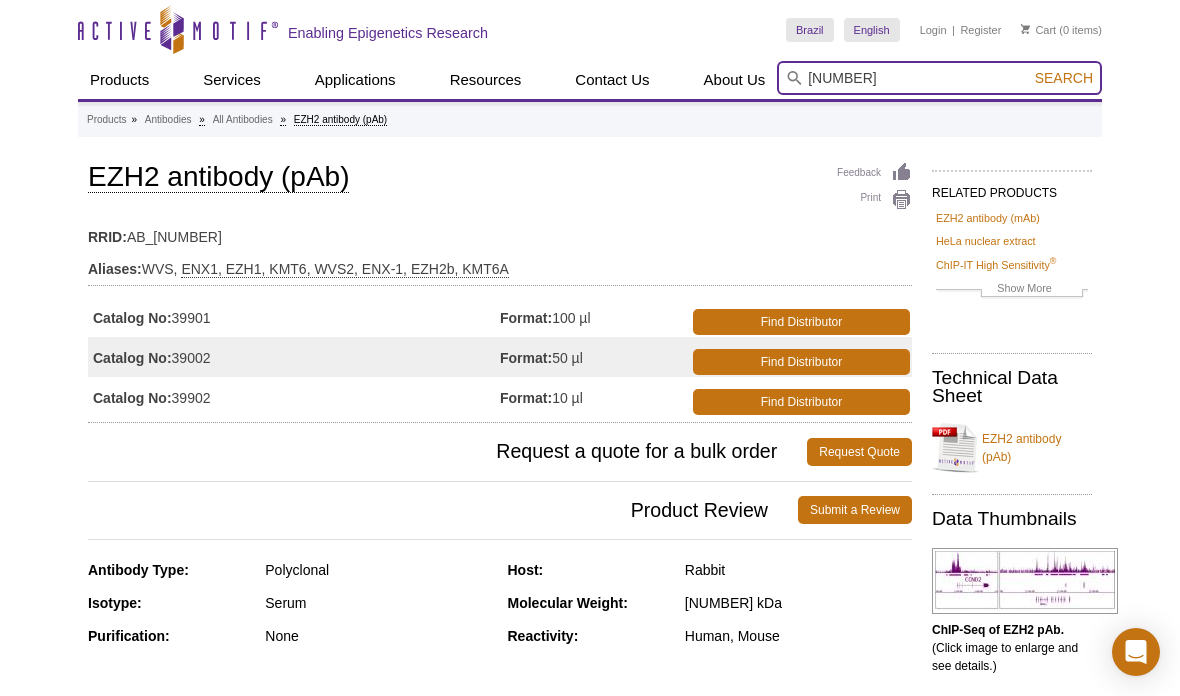 click on "61014" at bounding box center [939, 78] 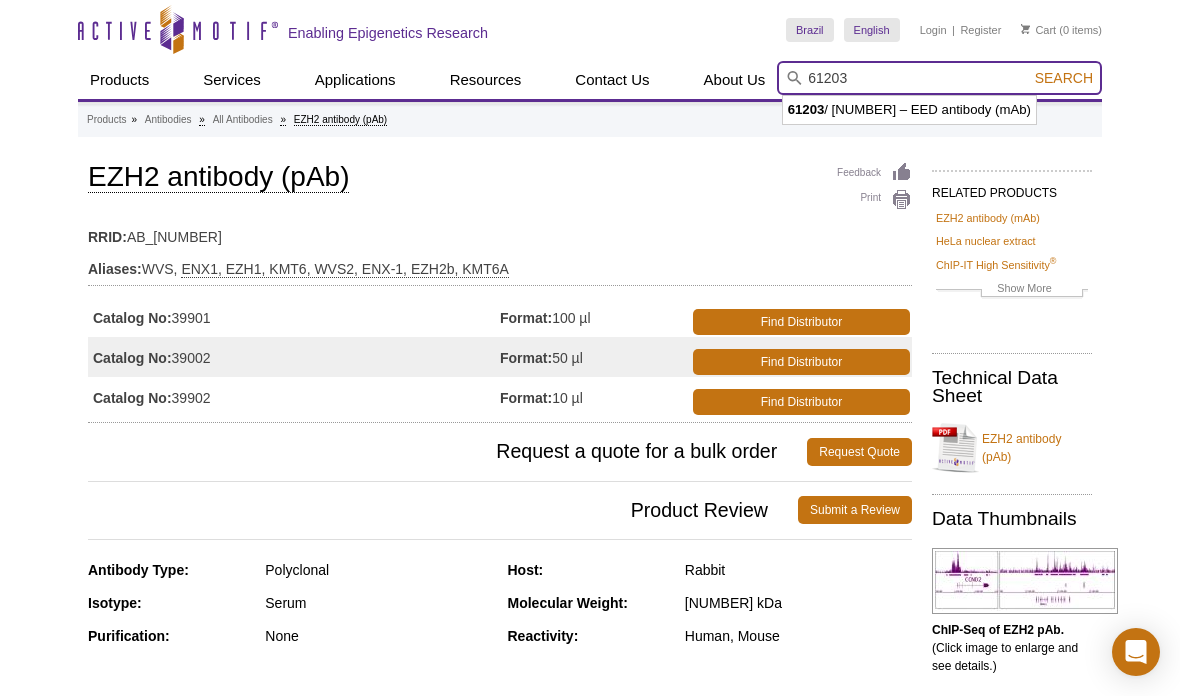 type on "61203" 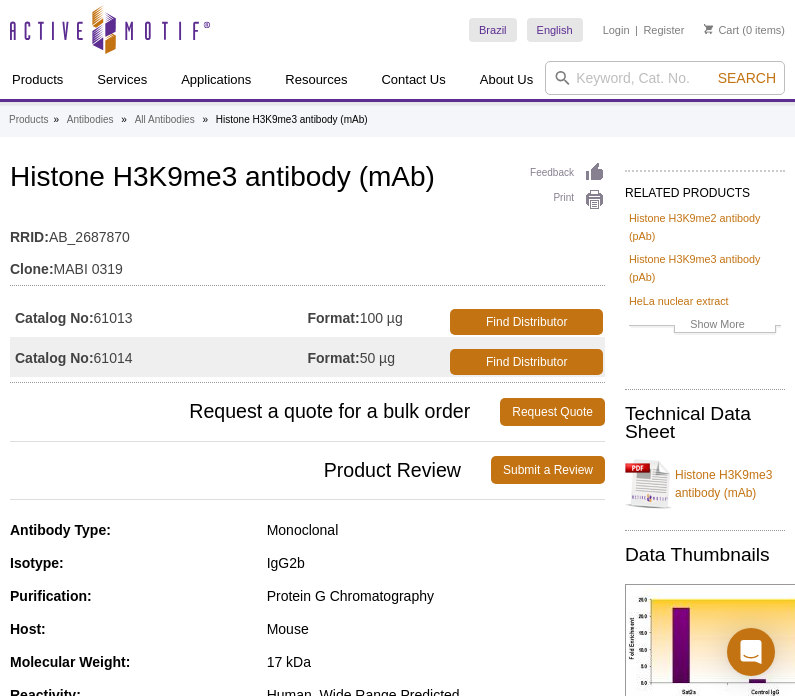 scroll, scrollTop: 0, scrollLeft: 0, axis: both 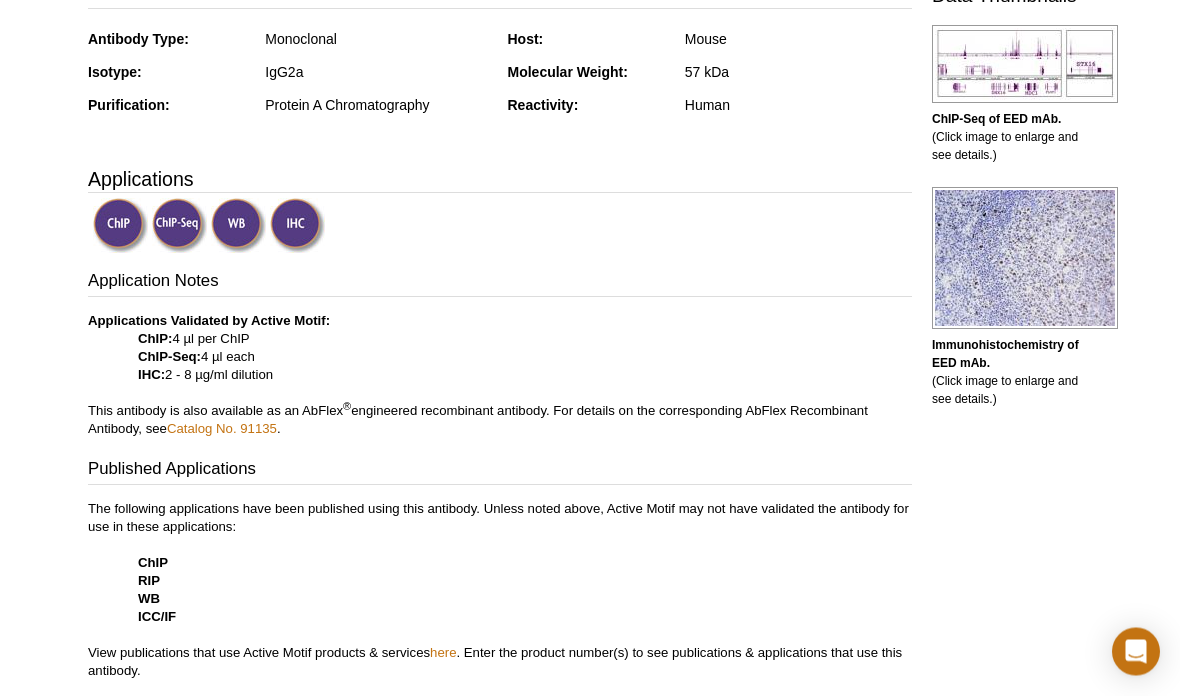 click at bounding box center [297, 226] 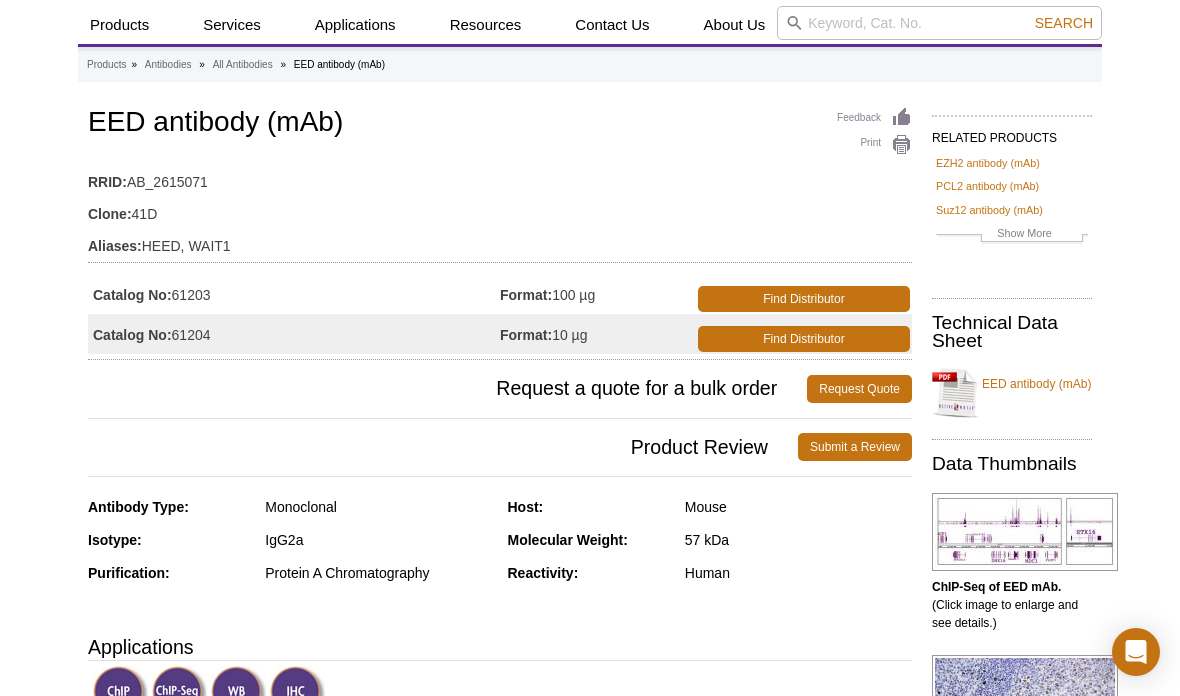 scroll, scrollTop: 62, scrollLeft: 0, axis: vertical 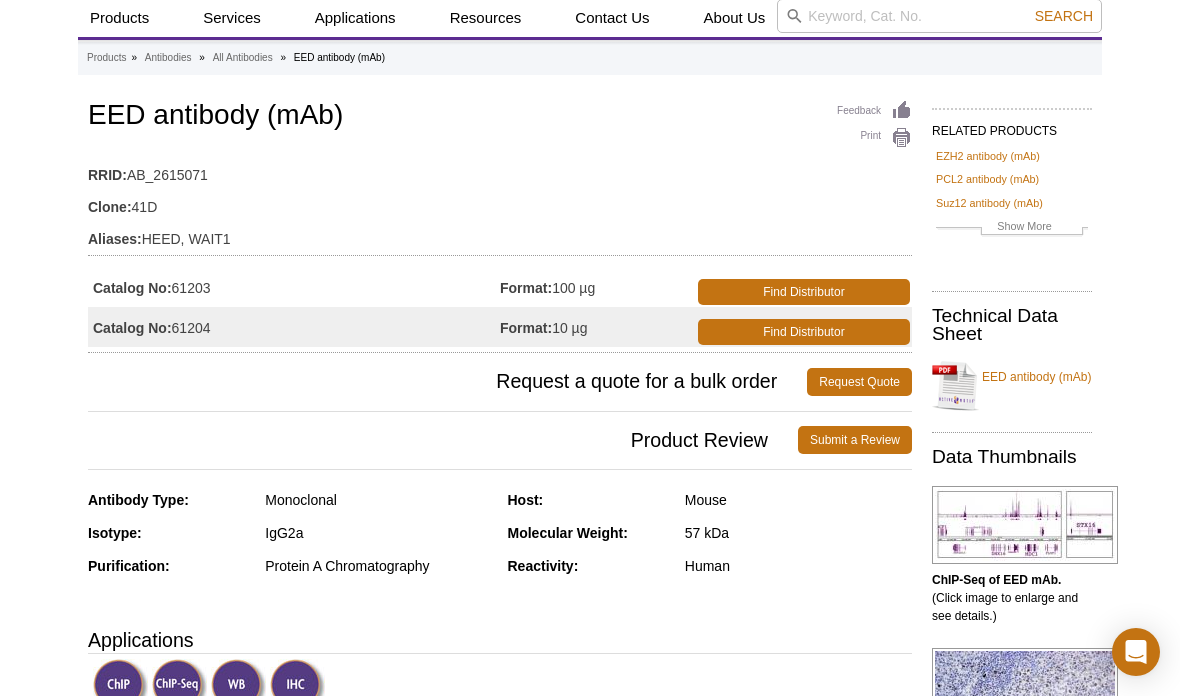 click on "EED antibody (mAb)" at bounding box center [1012, 386] 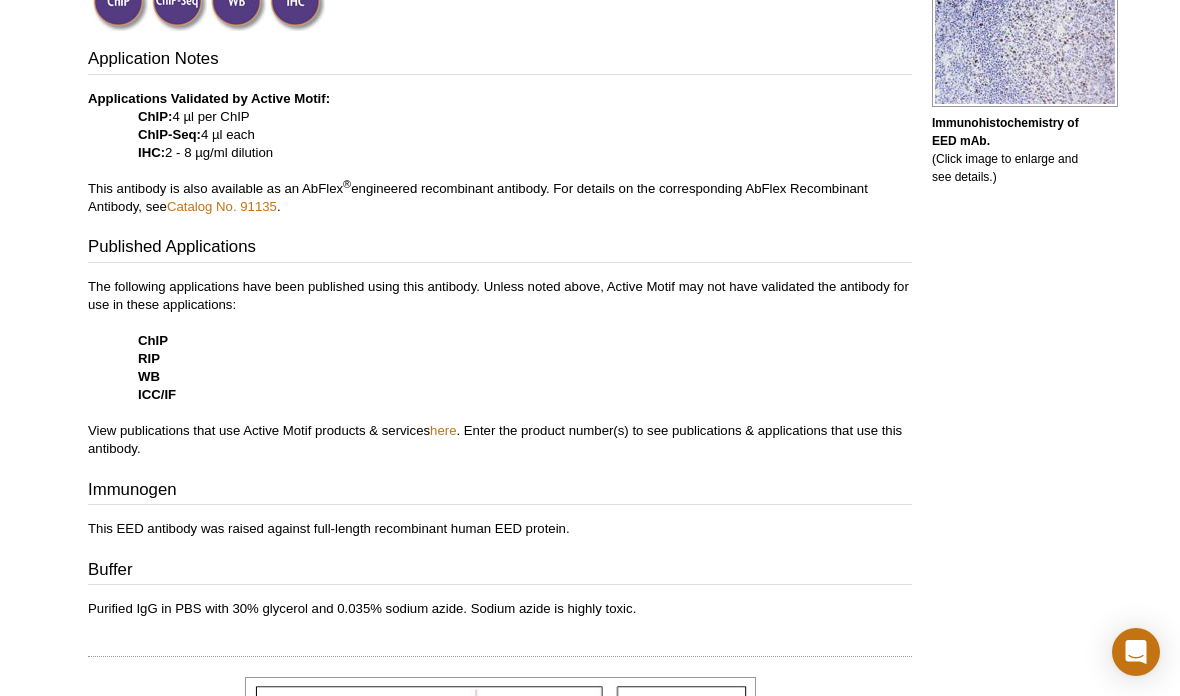 scroll, scrollTop: 745, scrollLeft: 0, axis: vertical 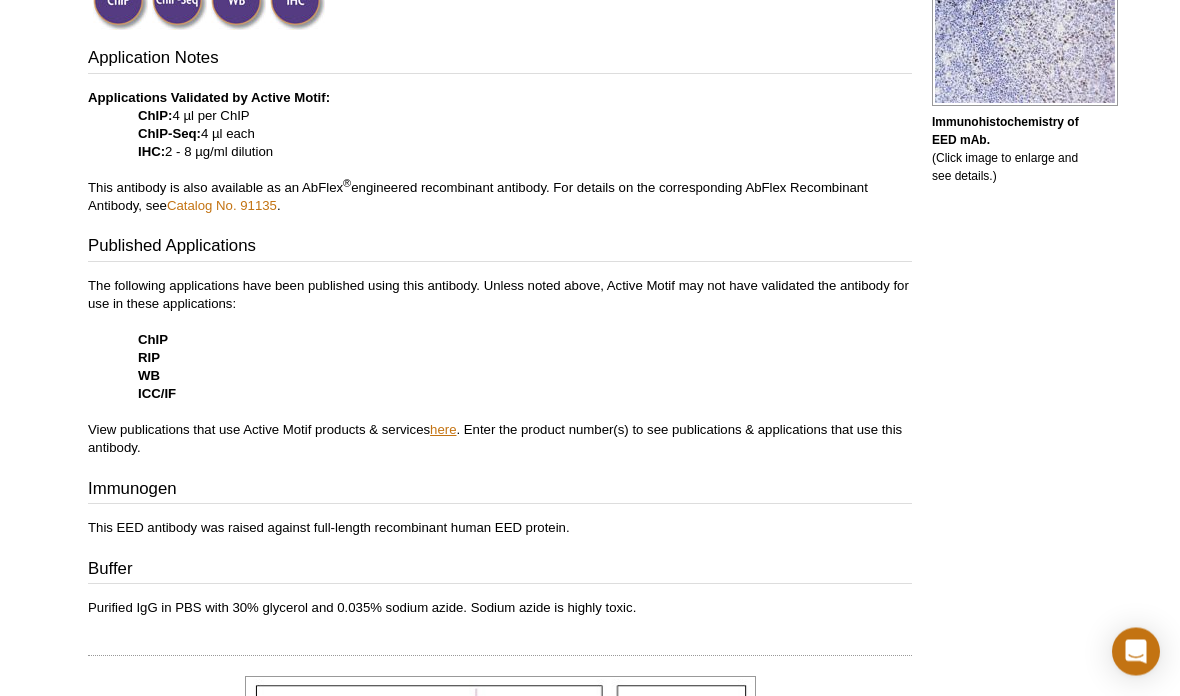 click on "here" at bounding box center [443, 430] 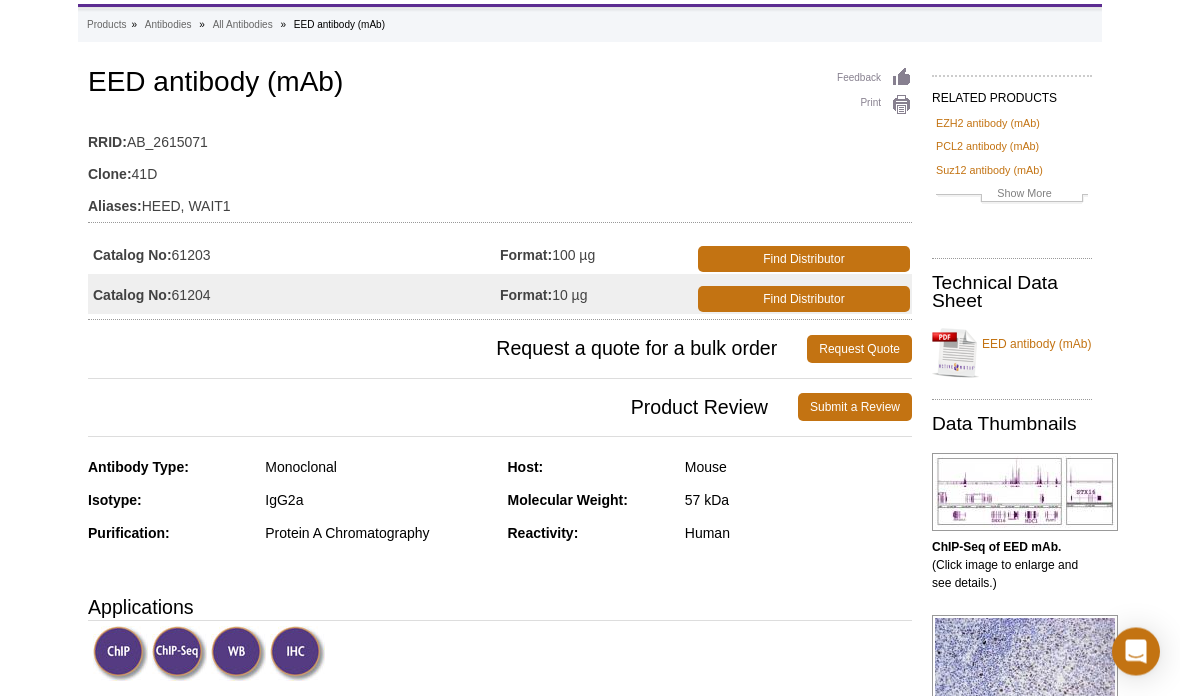 scroll, scrollTop: 95, scrollLeft: 0, axis: vertical 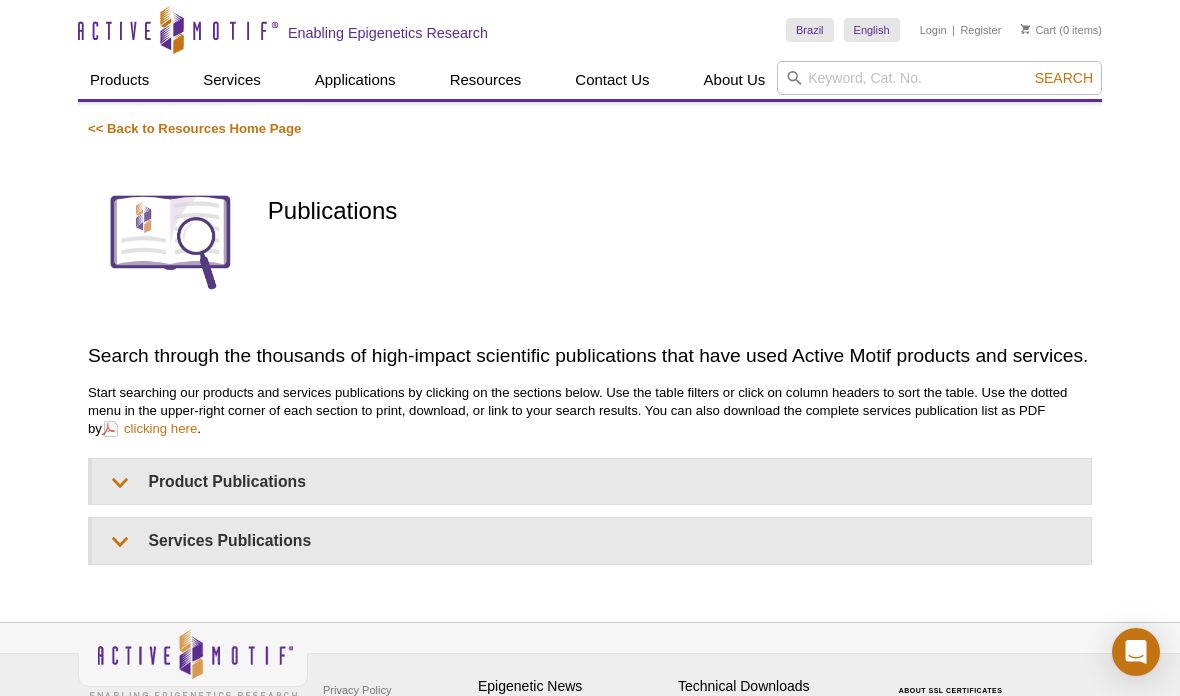 click on "<< Back to Resources Home Page
Publications
Search through the thousands of high-impact scientific publications that have used Active Motif products and services.
Start searching our products and services publications by clicking on the sections below. Use the table filters or click on column headers to sort the table. Use the dotted menu in the upper-right corner of each section to print, download, or link to your search results. You can also download the complete services publication list as PDF by  clicking here .
Product Publications
Services Publications" at bounding box center [590, 342] 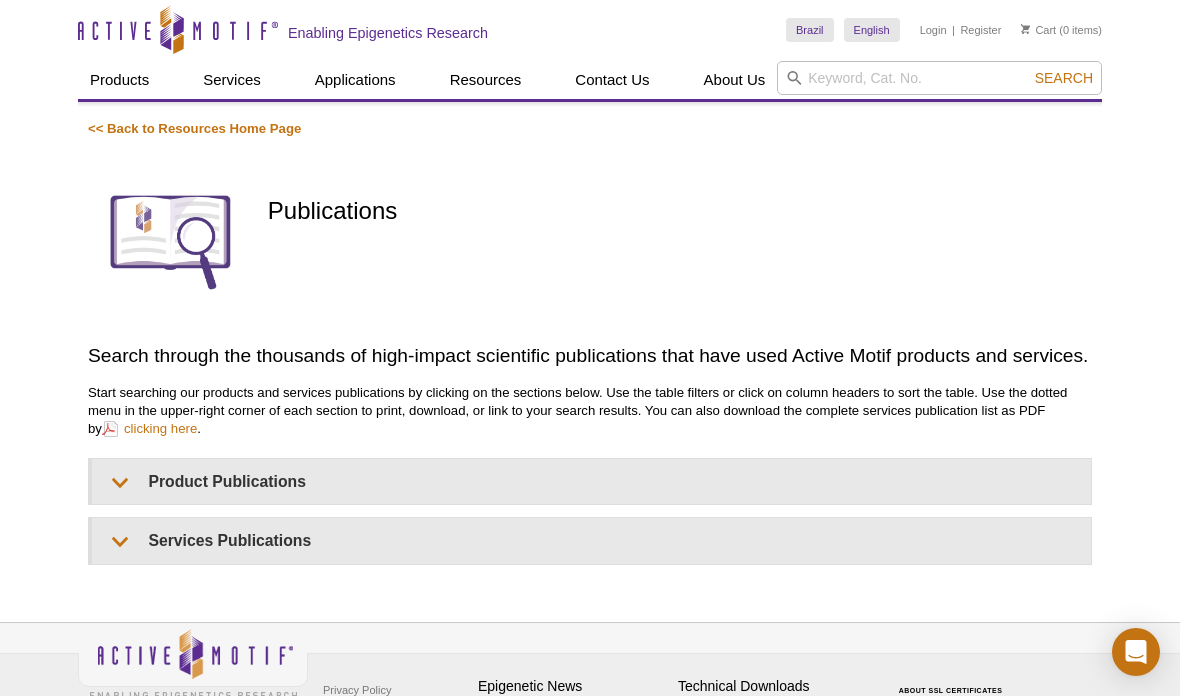 scroll, scrollTop: 0, scrollLeft: 0, axis: both 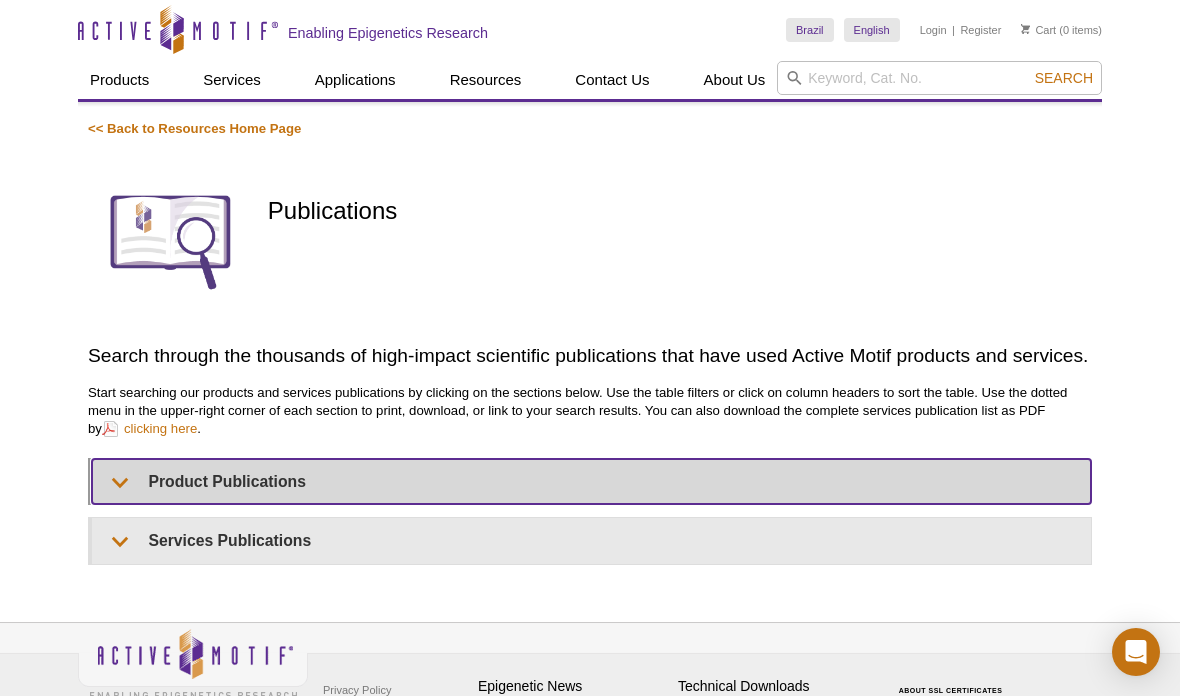 click on "Product Publications" at bounding box center (591, 481) 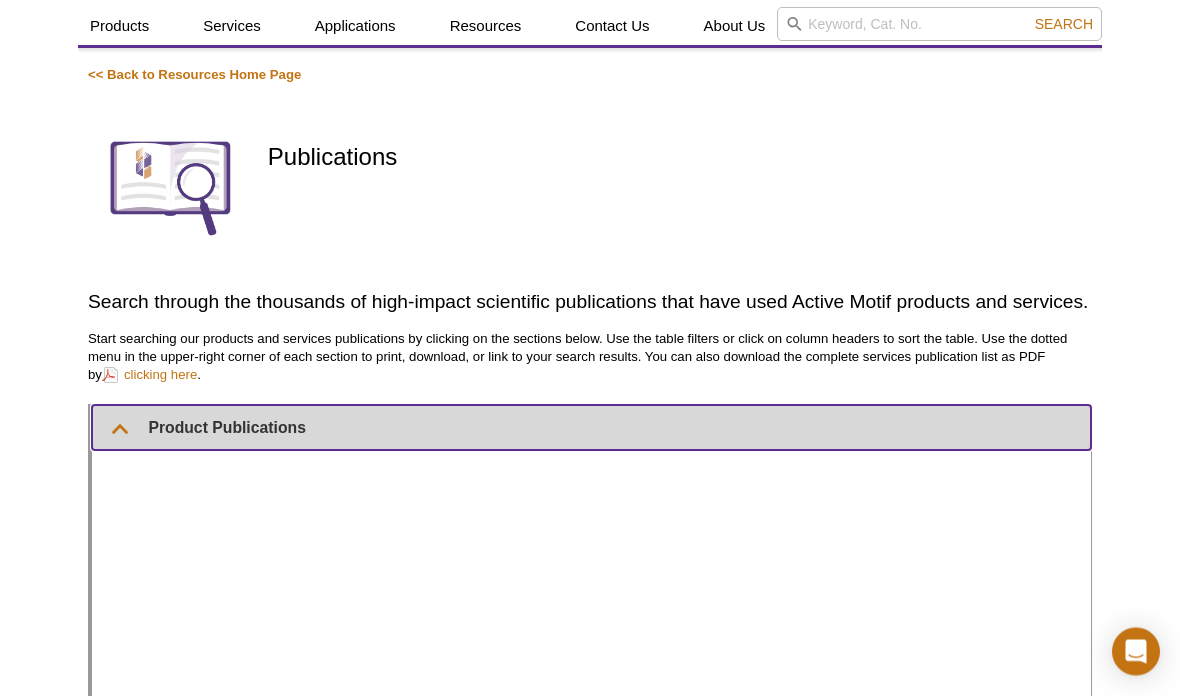scroll, scrollTop: 94, scrollLeft: 0, axis: vertical 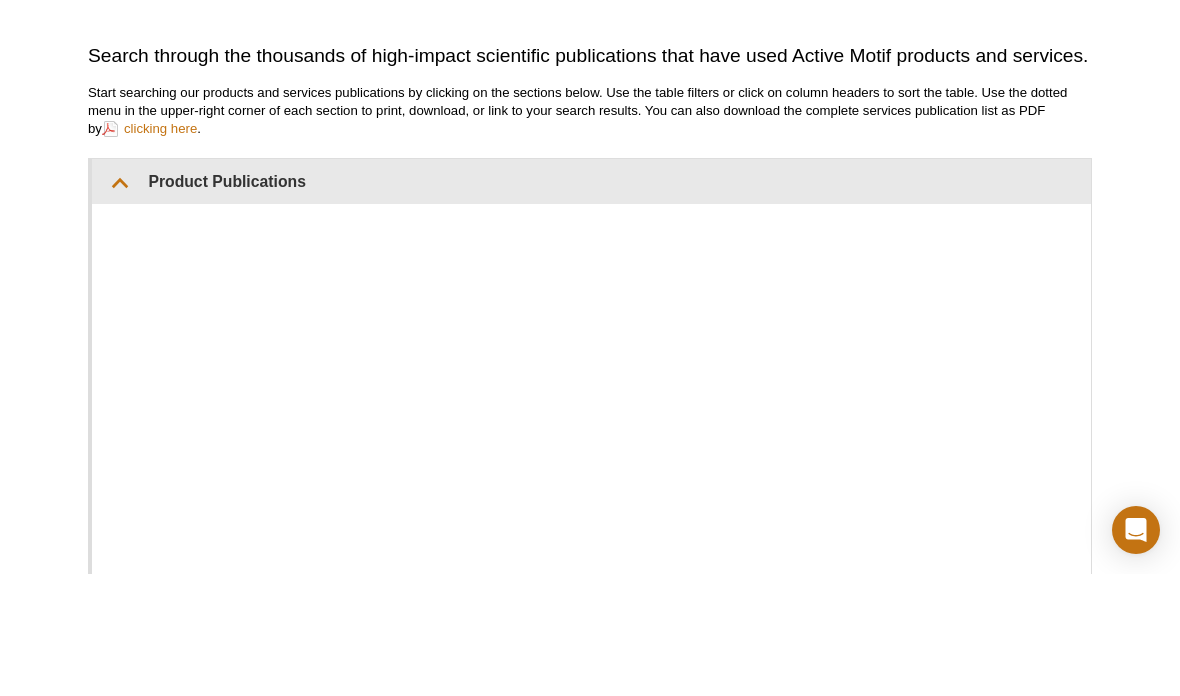 click on "Active Motif Logo
Enabling Epigenetics Research
0
Search
Skip to content
Active Motif Logo
Enabling Epigenetics Research
[COUNTRY]
Australia
Austria
Belgium
Brazil
Canada
China" at bounding box center [590, 438] 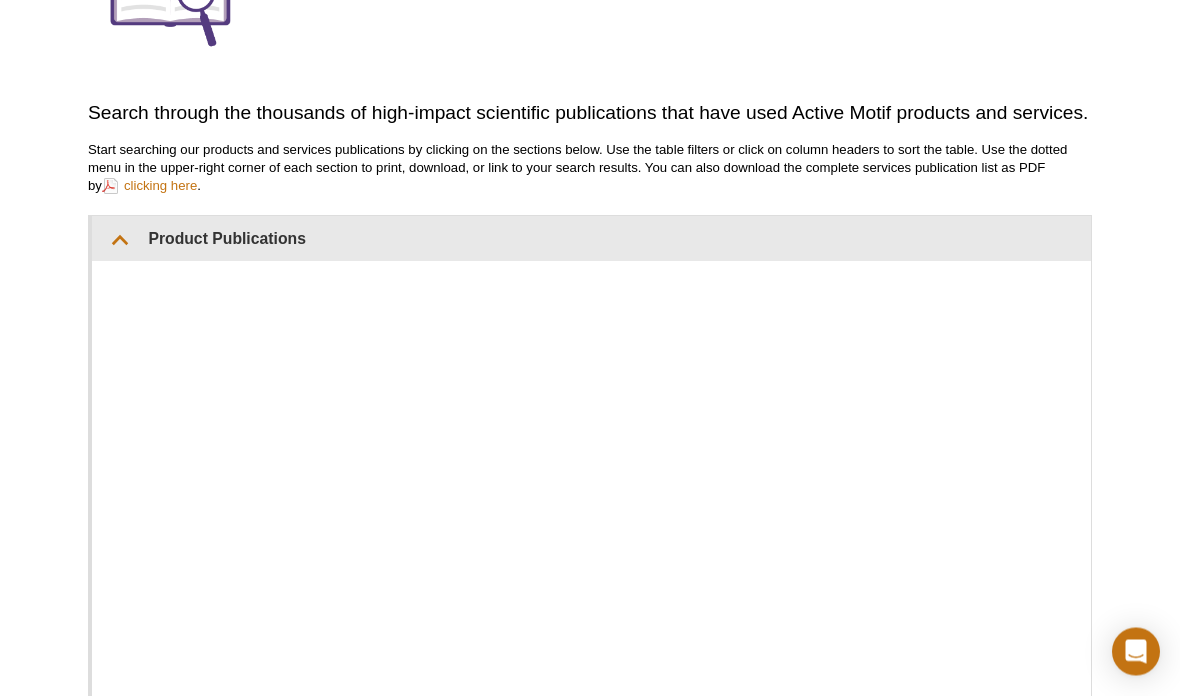 scroll, scrollTop: 293, scrollLeft: 0, axis: vertical 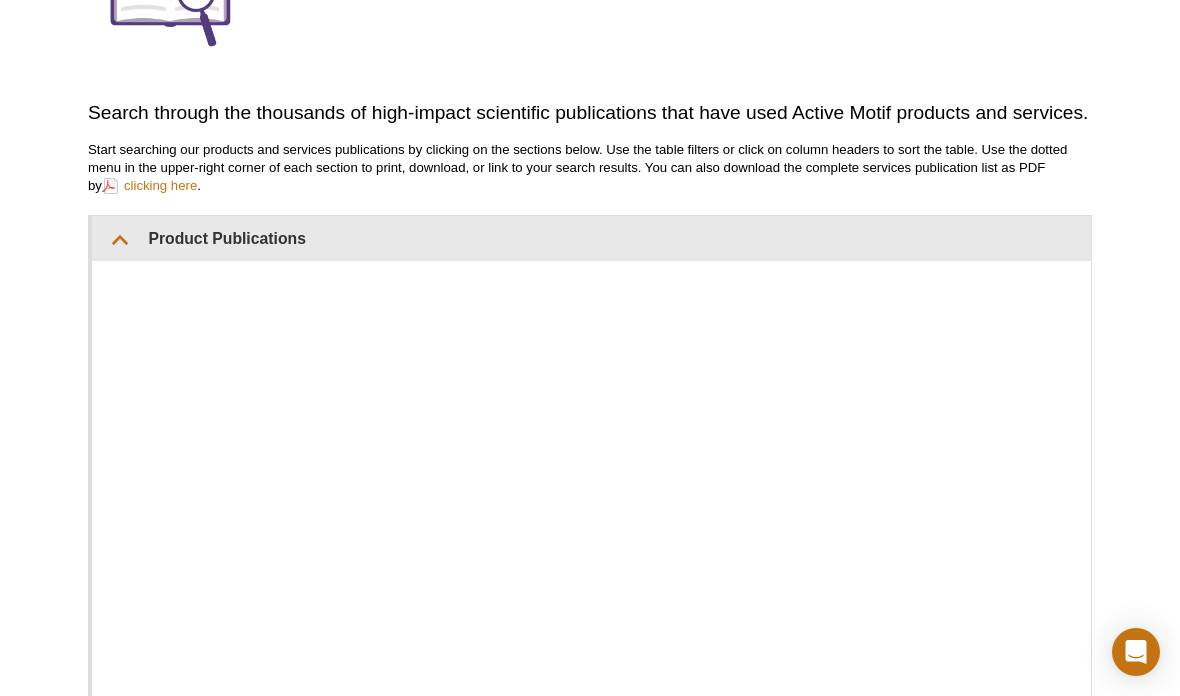 click on "Active Motif Logo
Enabling Epigenetics Research
0
Search
Skip to content
Active Motif Logo
Enabling Epigenetics Research
Brazil
Australia
Austria
Belgium
Brazil
Canada
China" at bounding box center [590, 373] 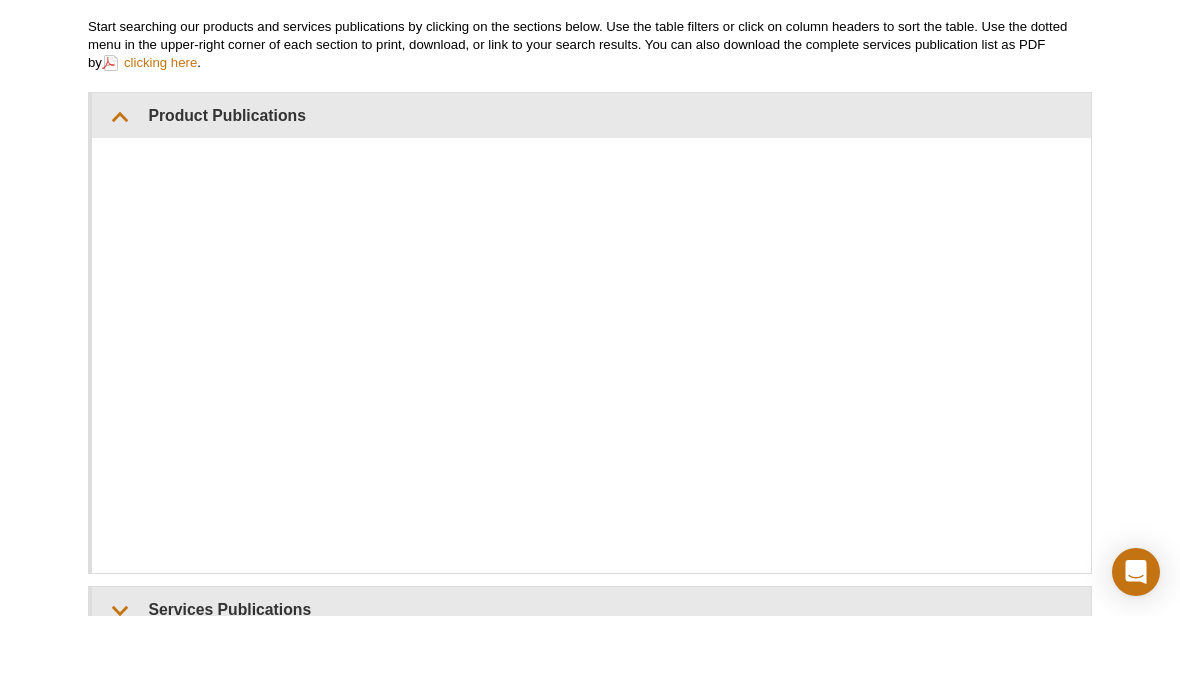 scroll, scrollTop: 416, scrollLeft: 0, axis: vertical 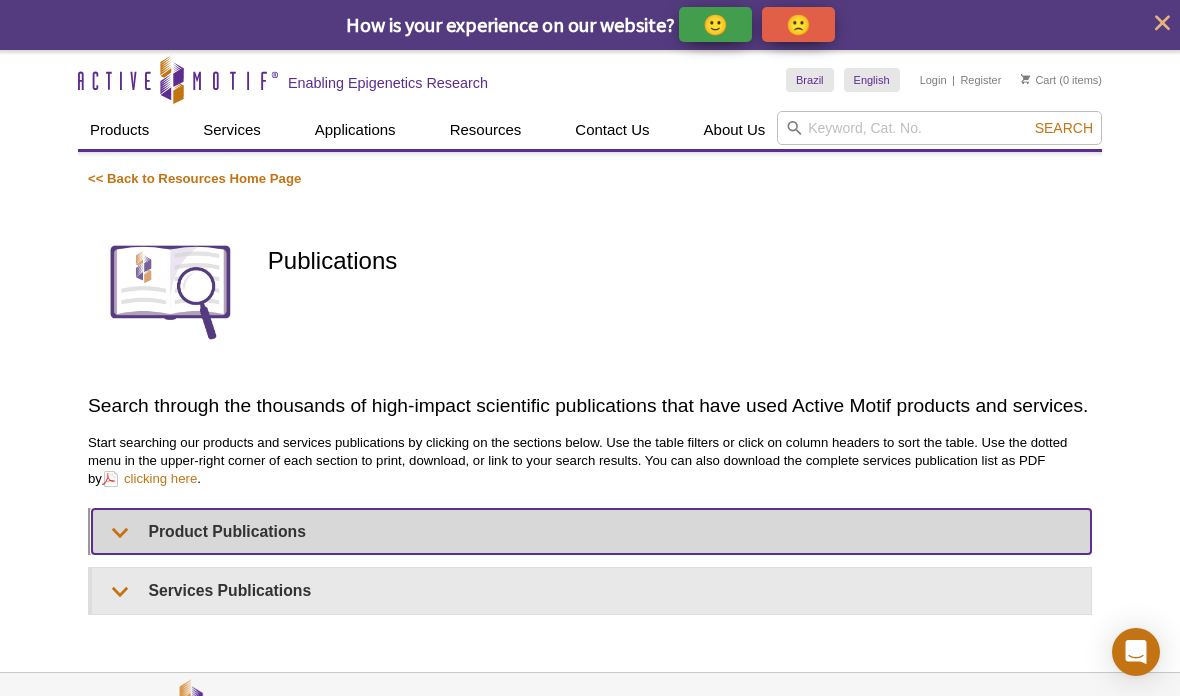 click on "Product Publications" at bounding box center (591, 531) 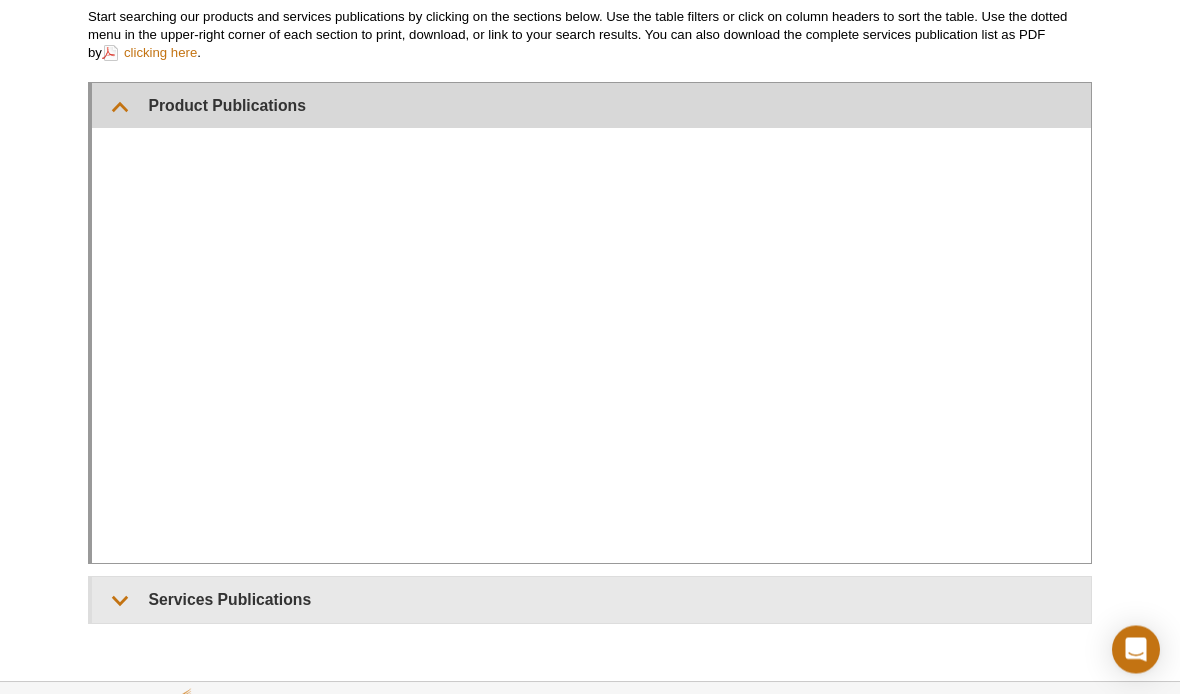 scroll, scrollTop: 426, scrollLeft: 0, axis: vertical 